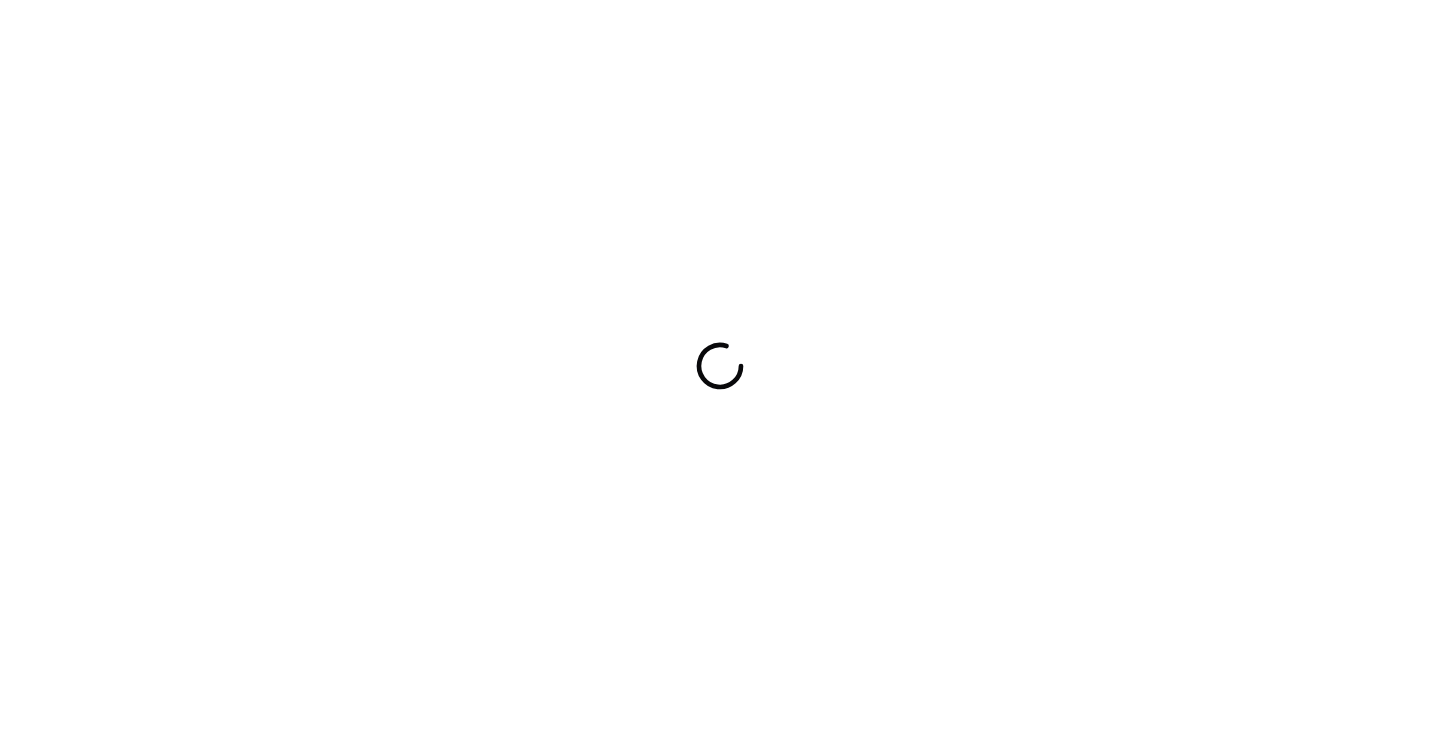 scroll, scrollTop: 0, scrollLeft: 0, axis: both 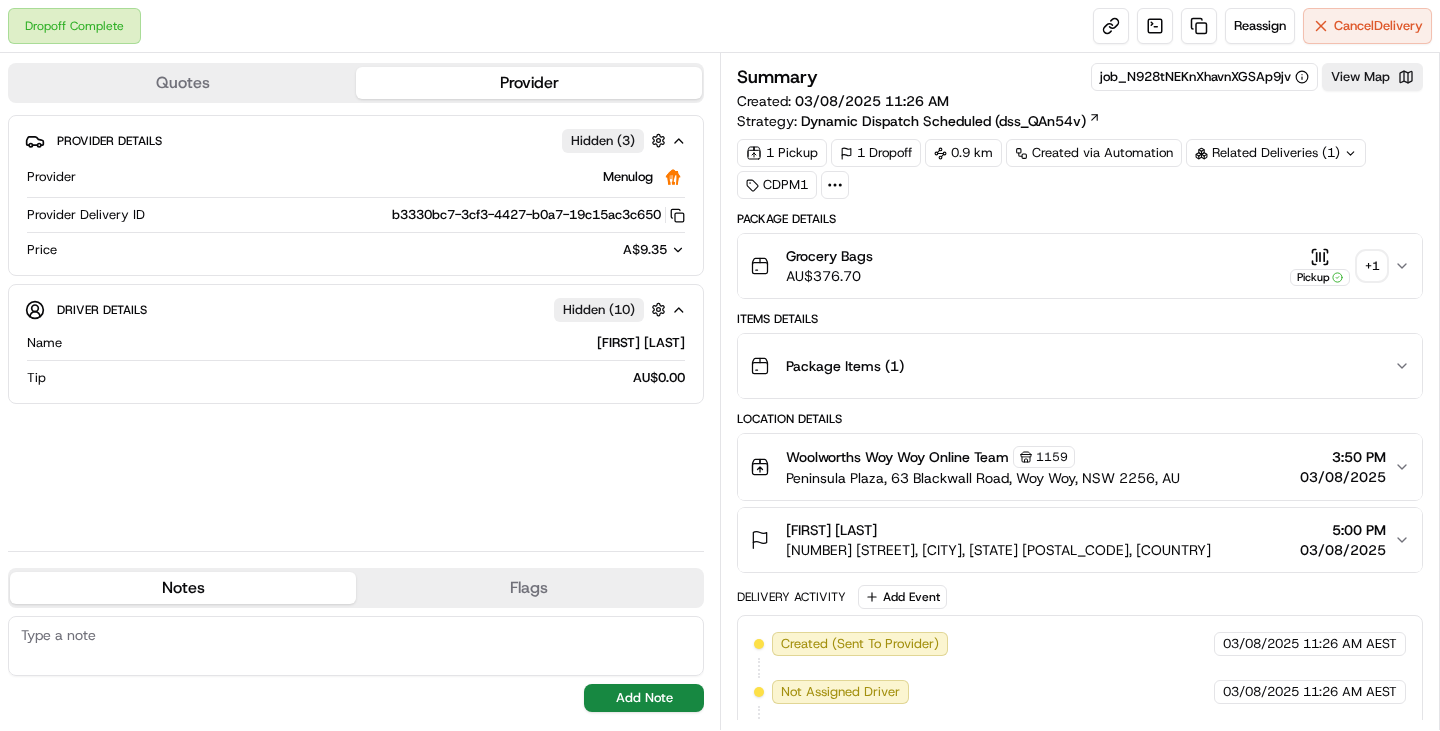 click on "+ 1" at bounding box center (1372, 266) 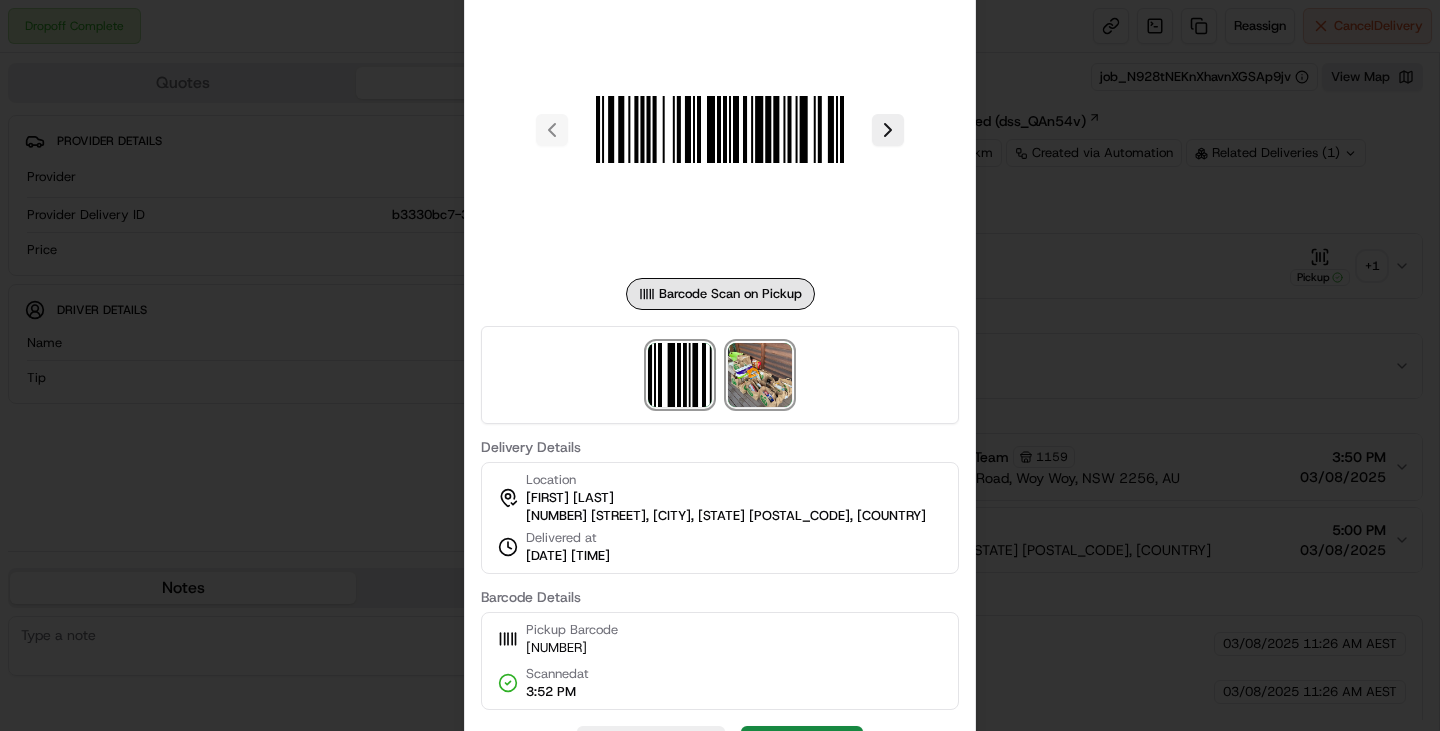 click at bounding box center (760, 375) 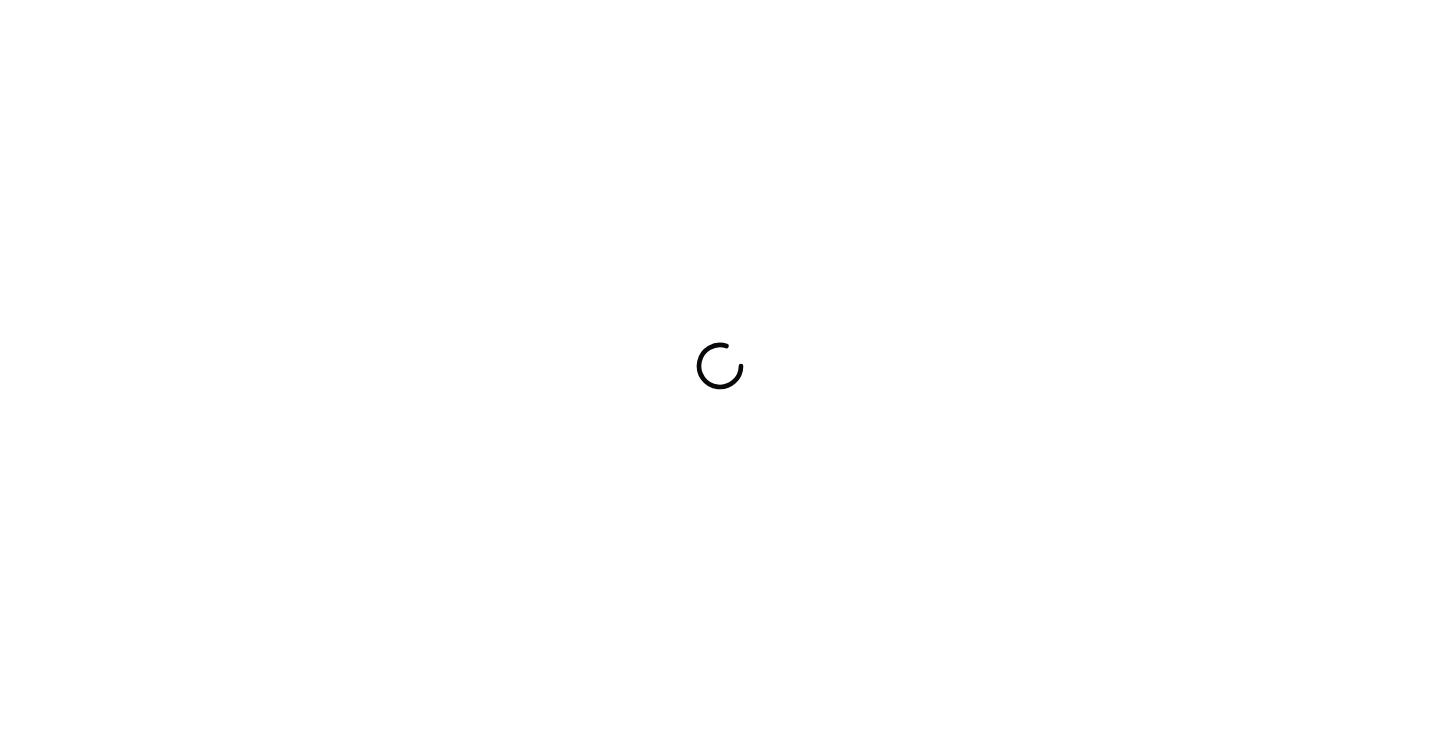 scroll, scrollTop: 0, scrollLeft: 0, axis: both 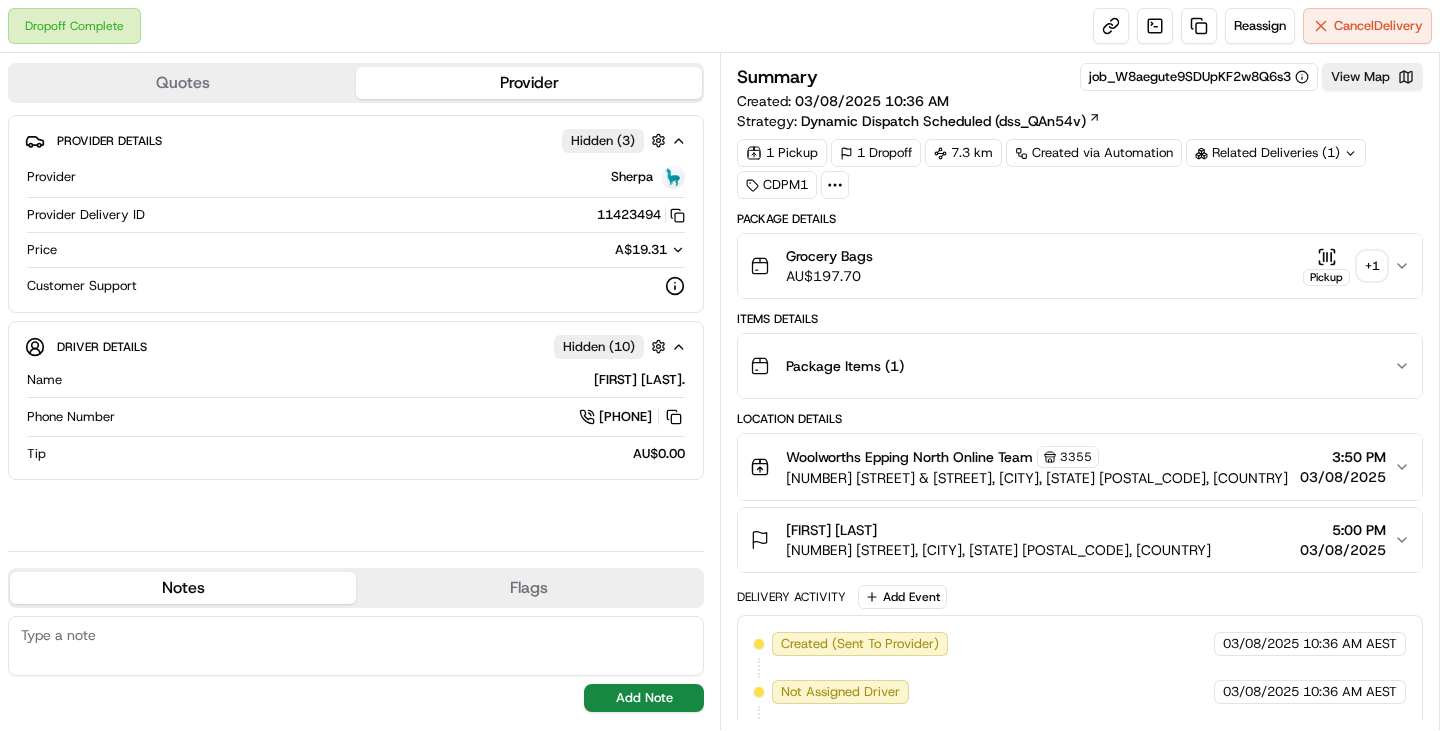 click on "+ 1" at bounding box center (1372, 266) 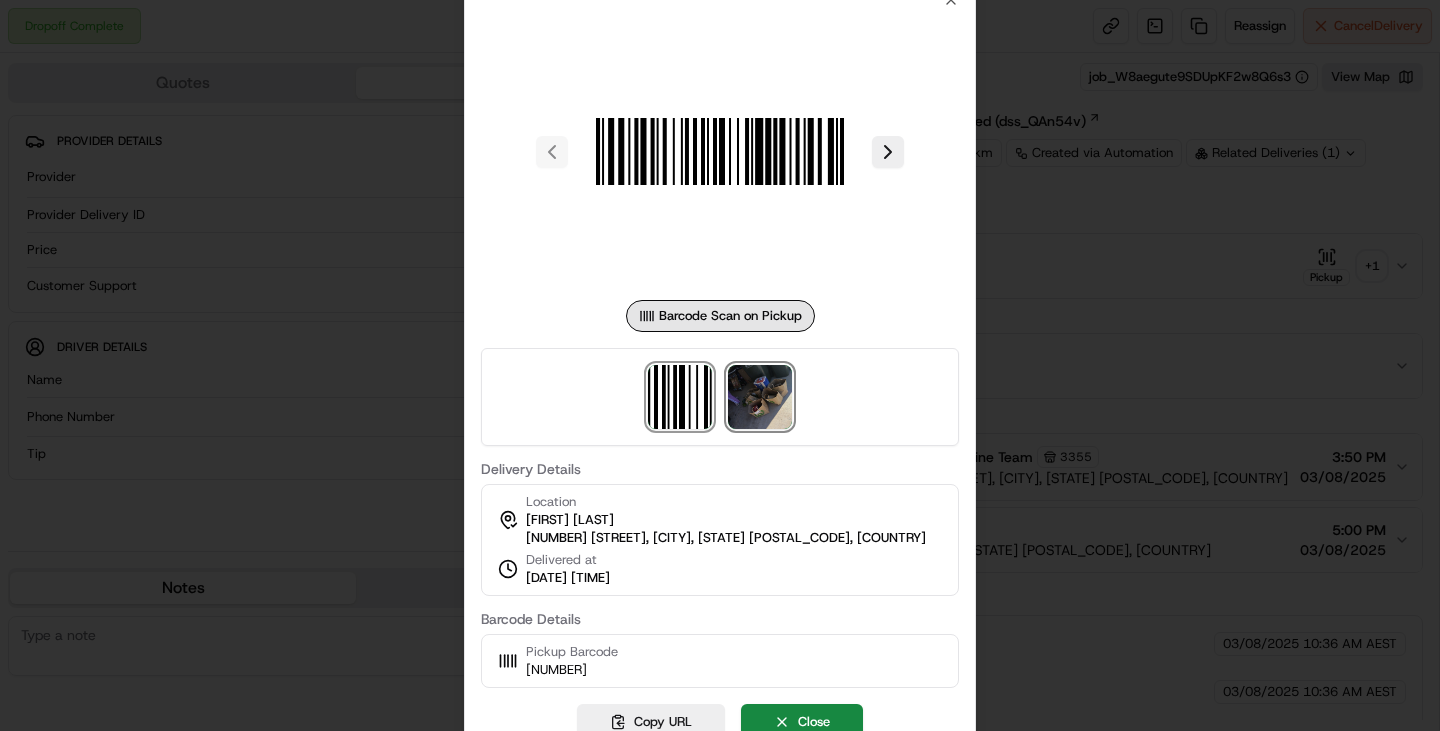 click at bounding box center [760, 397] 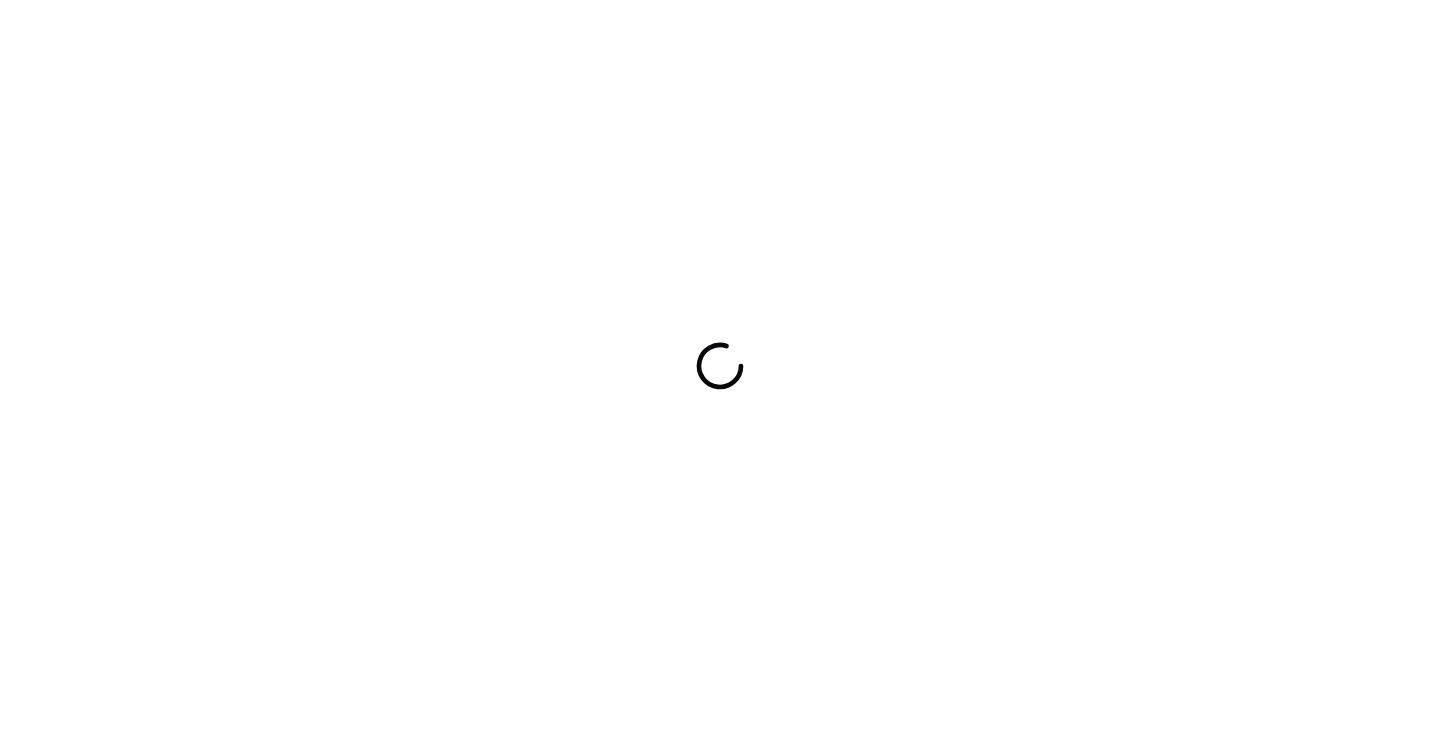 scroll, scrollTop: 0, scrollLeft: 0, axis: both 